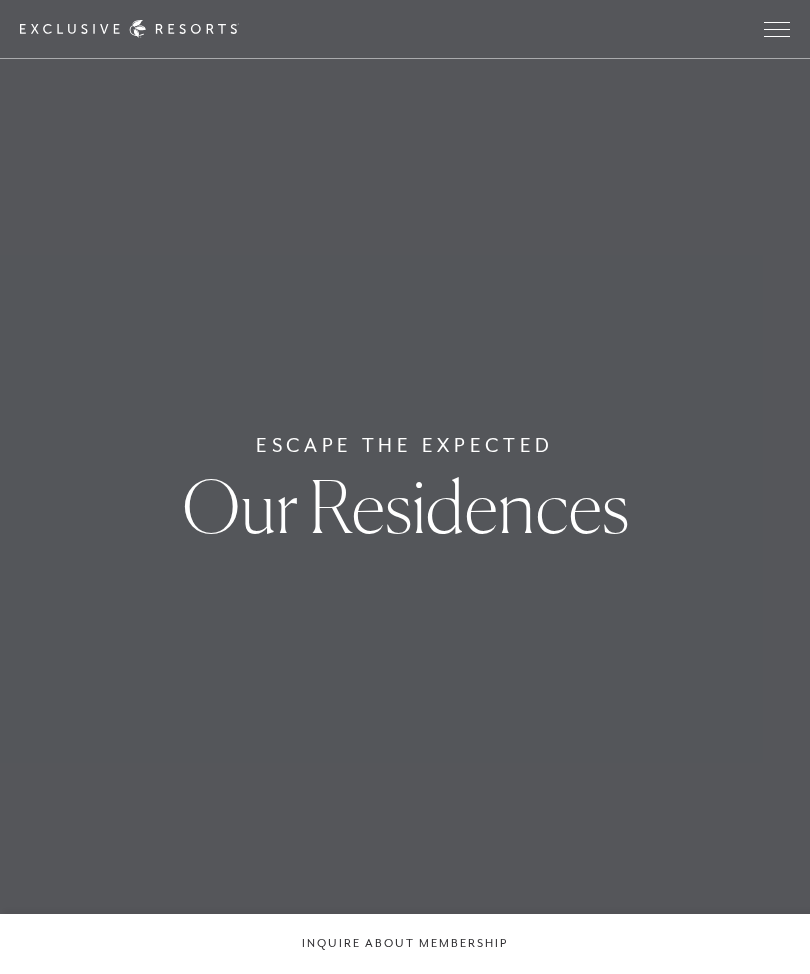 scroll, scrollTop: 0, scrollLeft: 0, axis: both 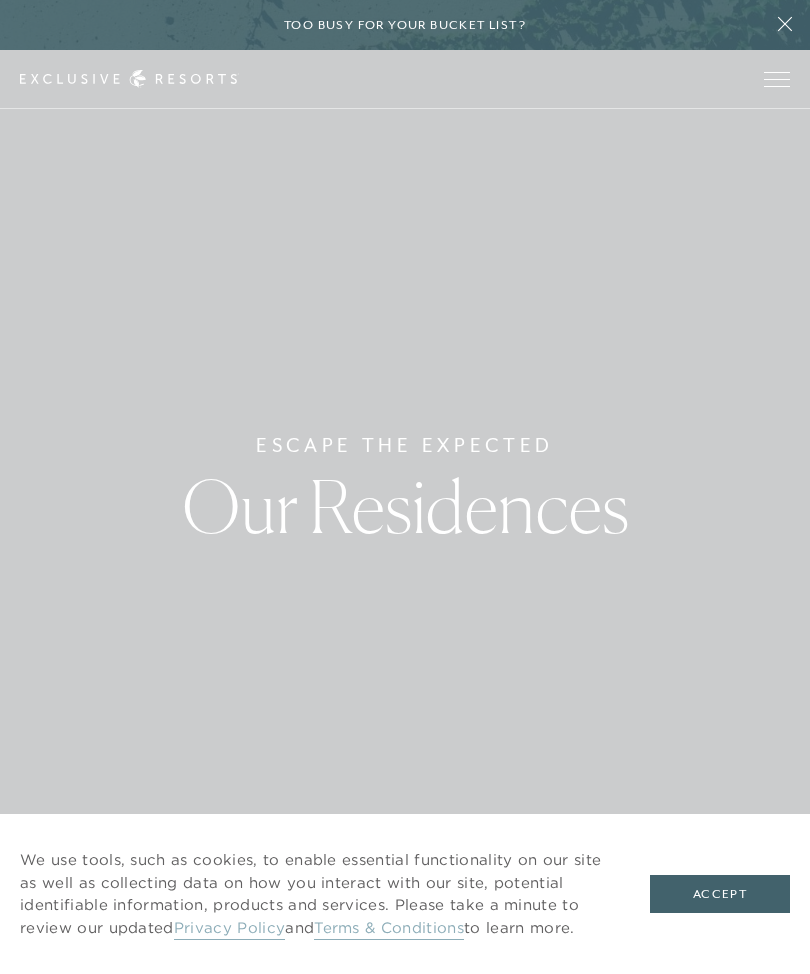 click on "Accept" at bounding box center [720, 894] 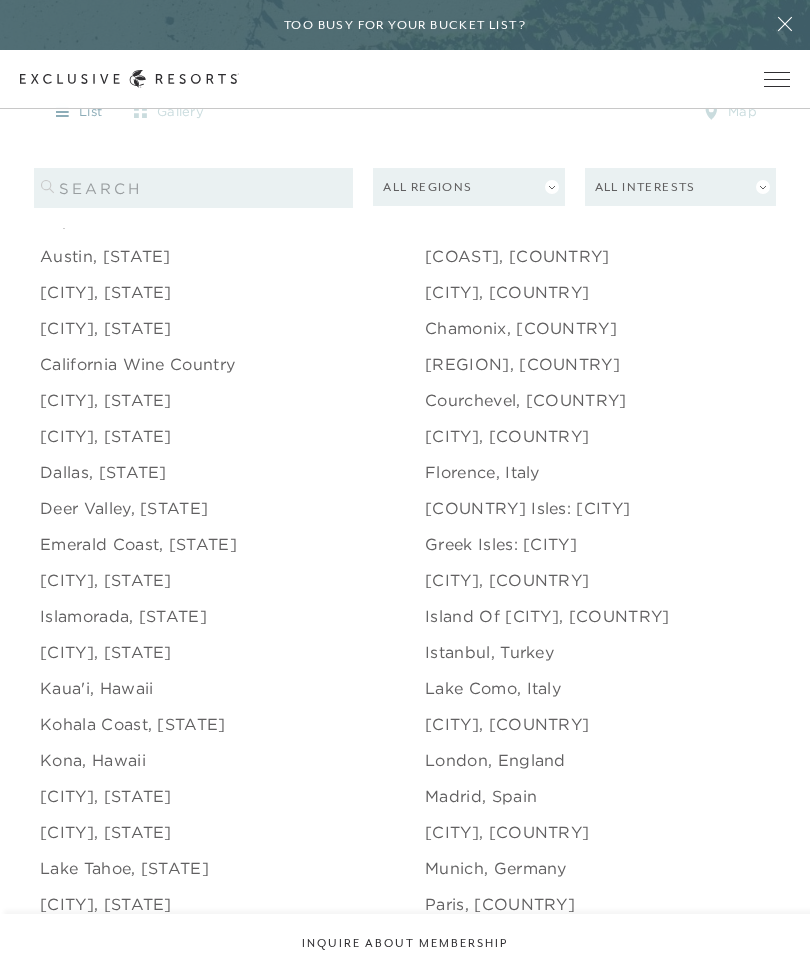 scroll, scrollTop: 0, scrollLeft: 0, axis: both 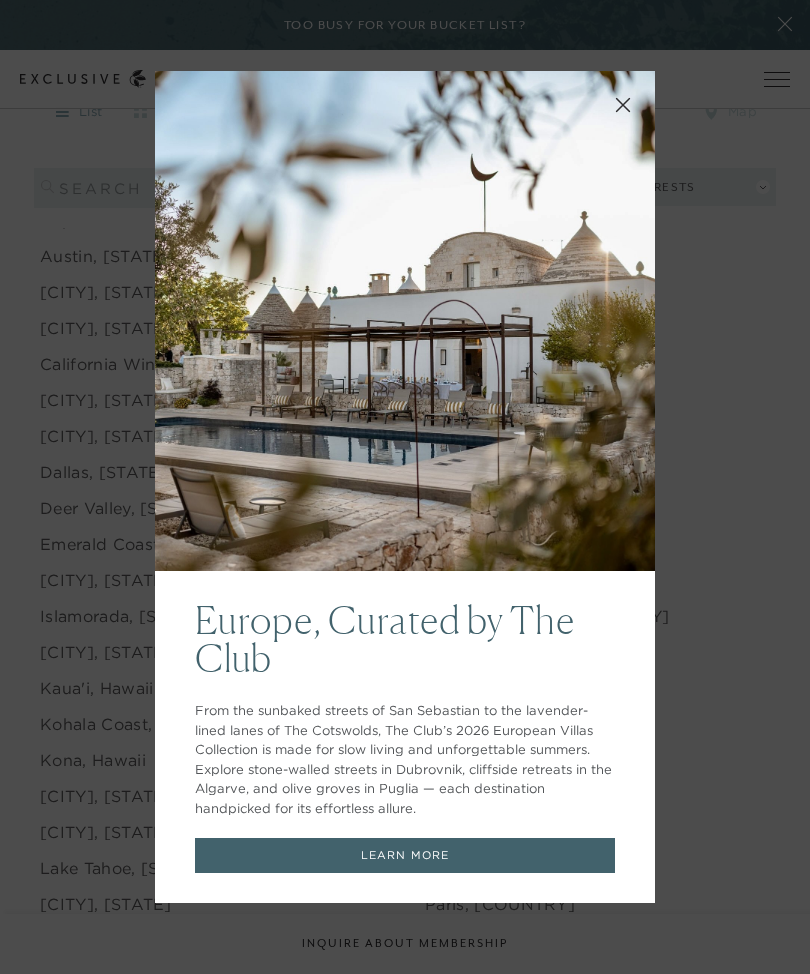 click on "Europe, Curated by The Club
From the sunbaked streets of San Sebastian to the lavender-lined lanes of The Cotswolds, The Club’s 2026 European Villas Collection is made for slow living and unforgettable summers. Explore stone-walled streets in Dubrovnik, cliffside retreats in the Algarve, and olive groves in Puglia — each destination handpicked for its effortless allure.
LEARN MORE" at bounding box center [405, 487] 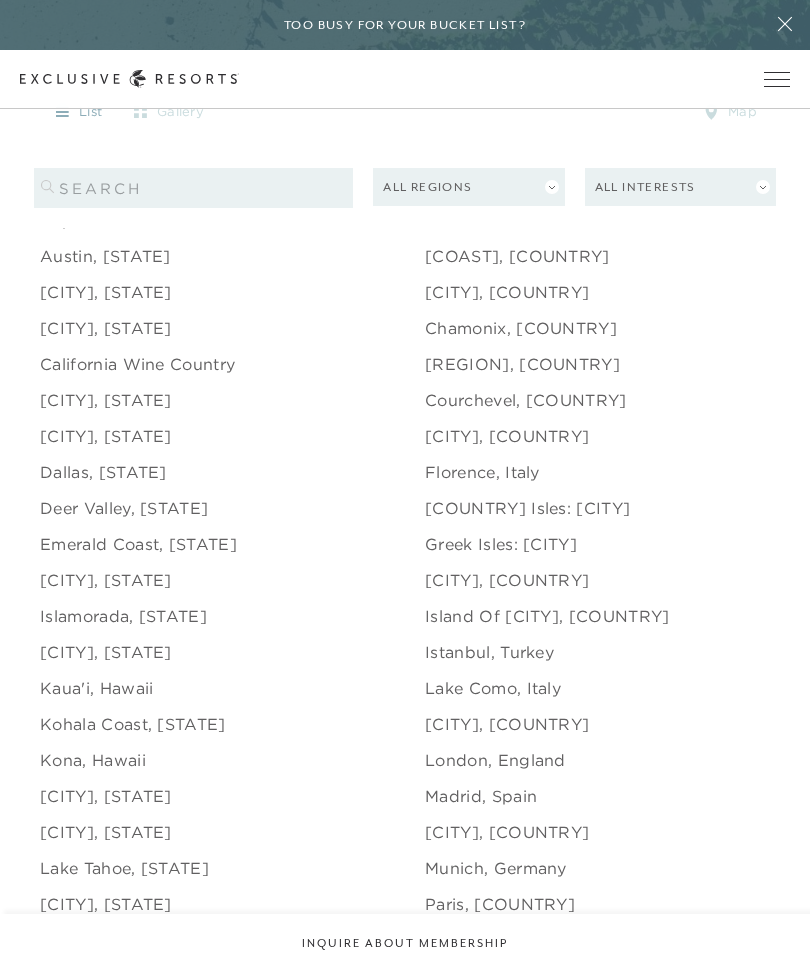 click on "[CITY], [STATE]" at bounding box center (106, 400) 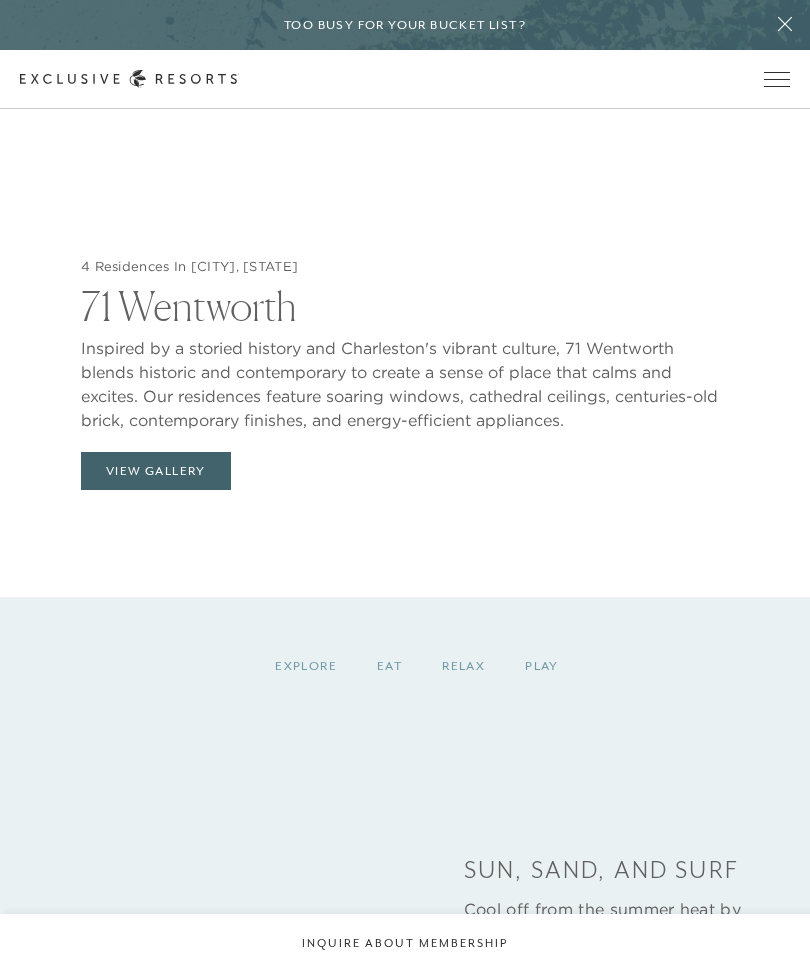 scroll, scrollTop: 2362, scrollLeft: 0, axis: vertical 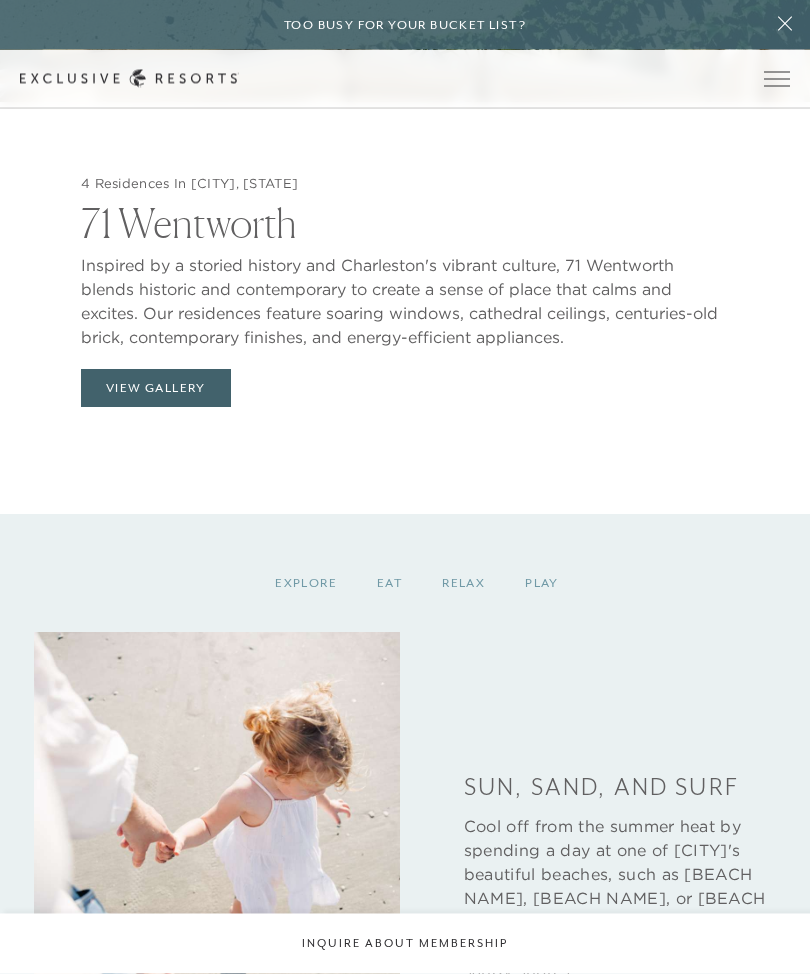 click on "View Gallery" at bounding box center (156, 389) 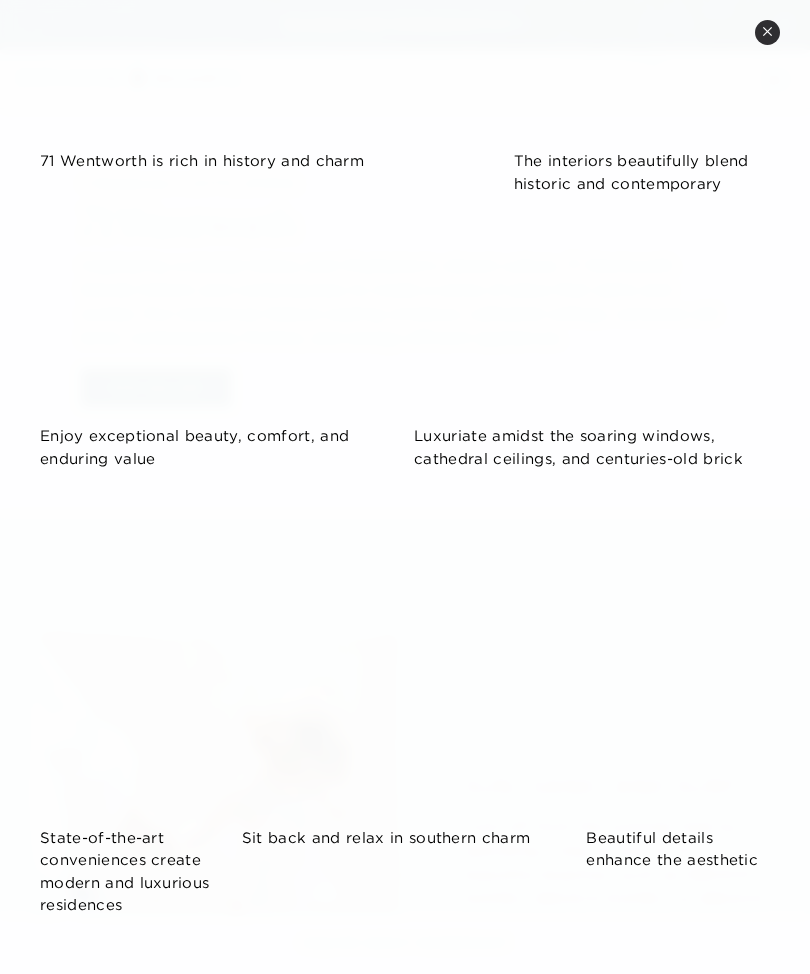 scroll, scrollTop: 357, scrollLeft: 0, axis: vertical 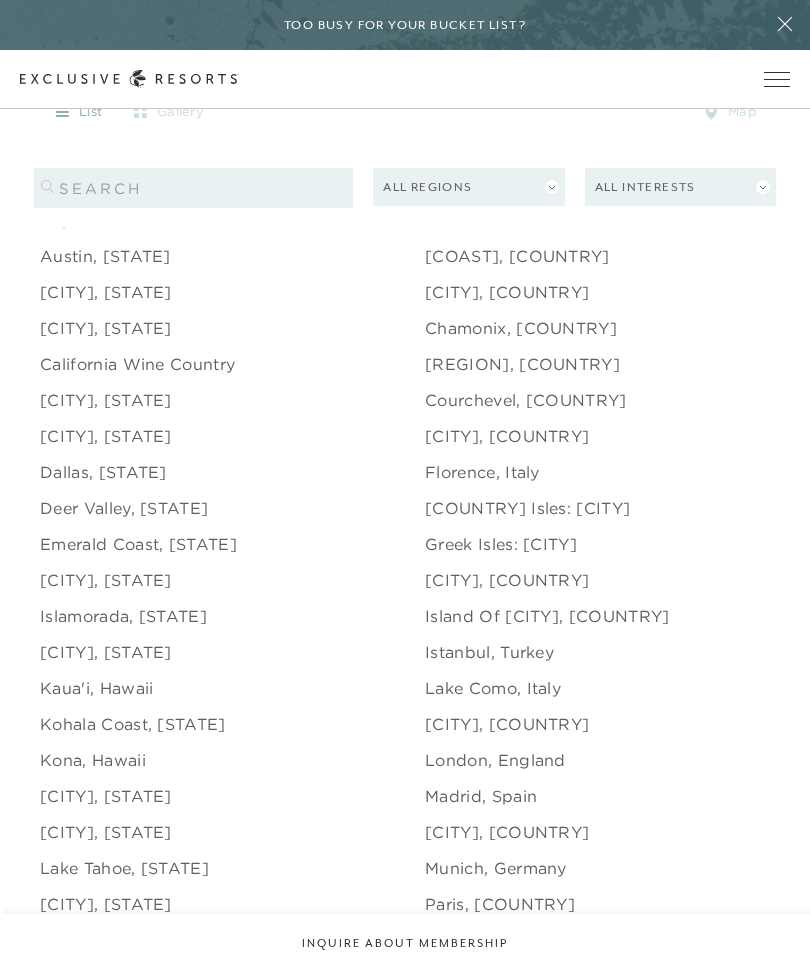 click on "[CITY], [STATE]" at bounding box center [106, 400] 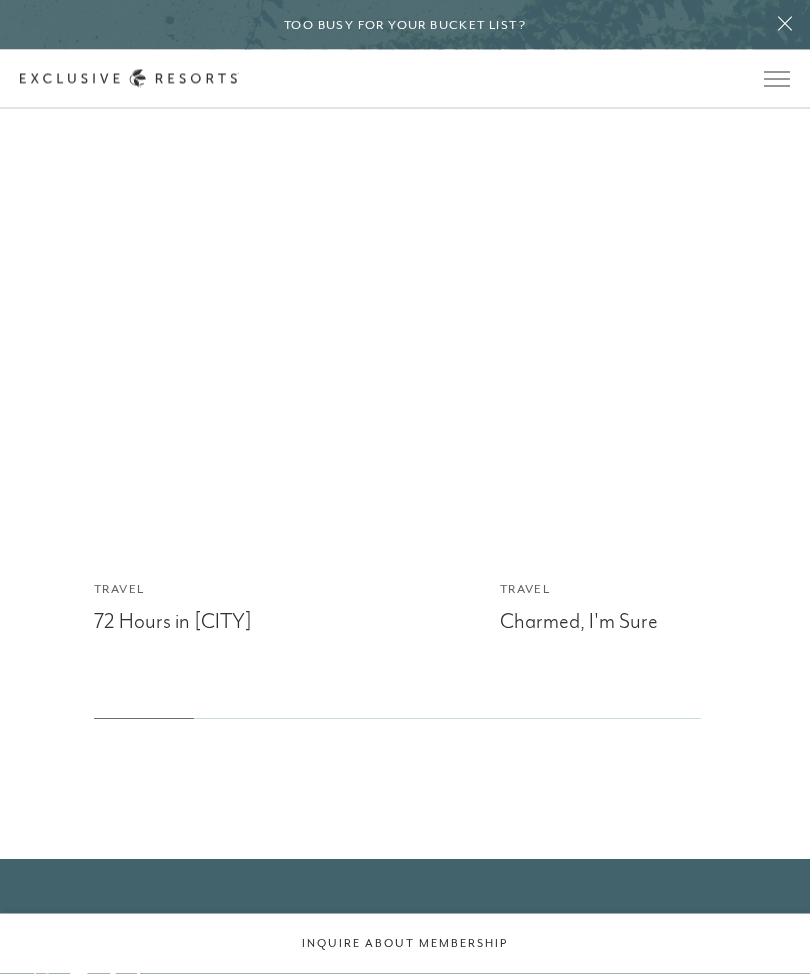 scroll, scrollTop: 4290, scrollLeft: 0, axis: vertical 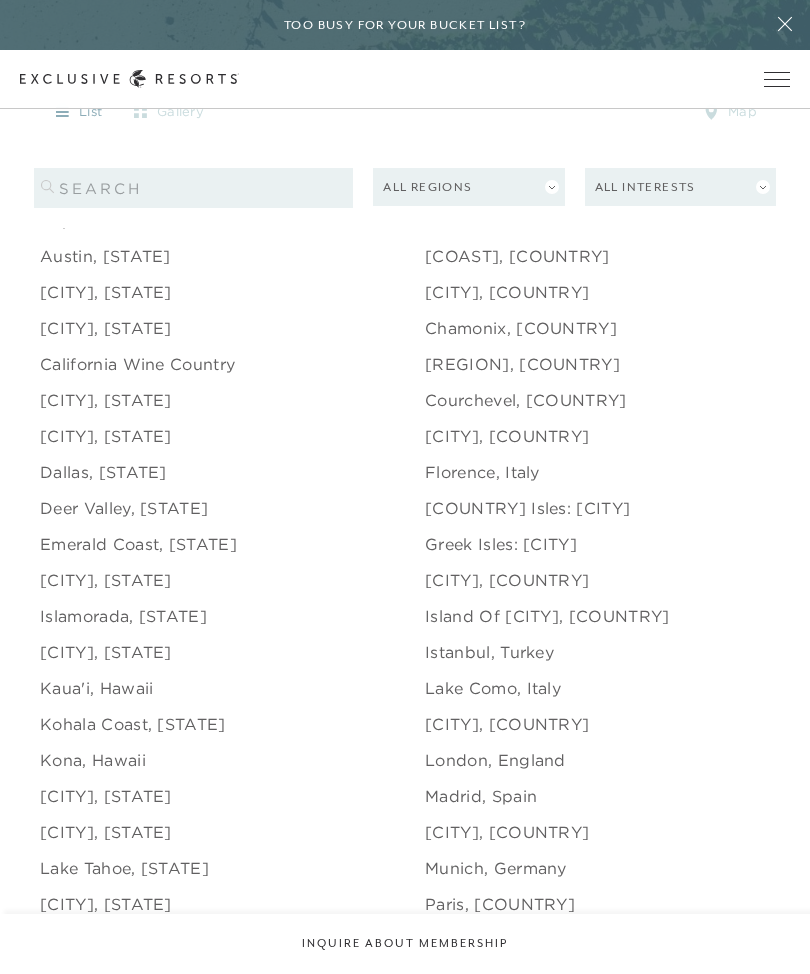 click on "Islamorada, [STATE]" at bounding box center (123, 616) 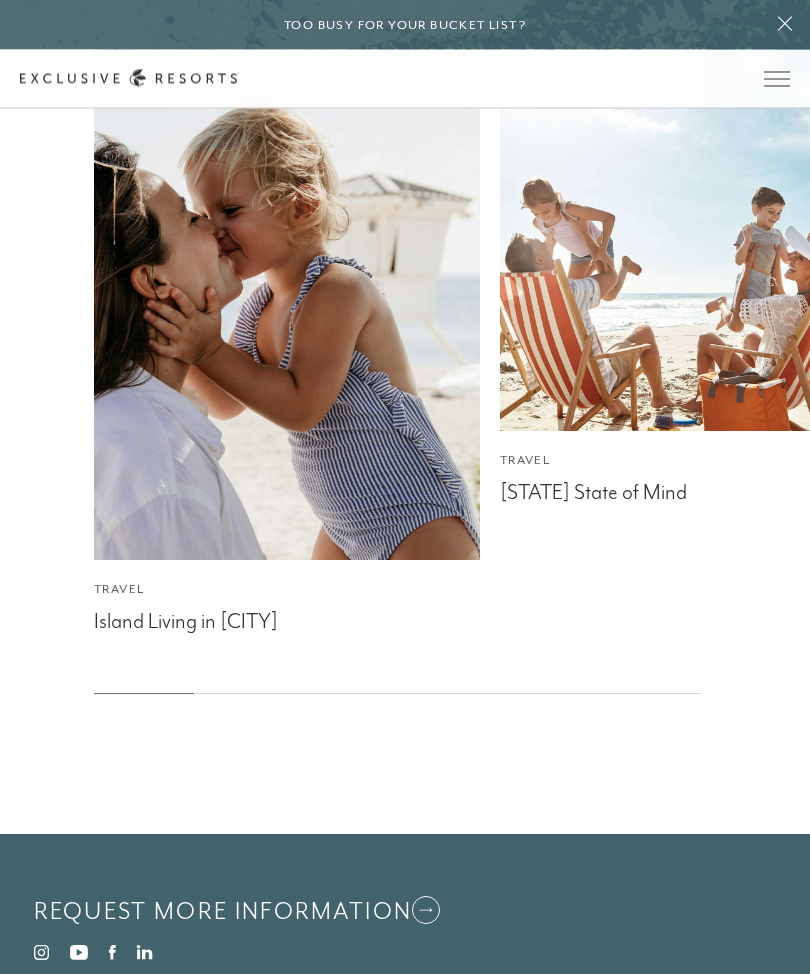 scroll, scrollTop: 4287, scrollLeft: 0, axis: vertical 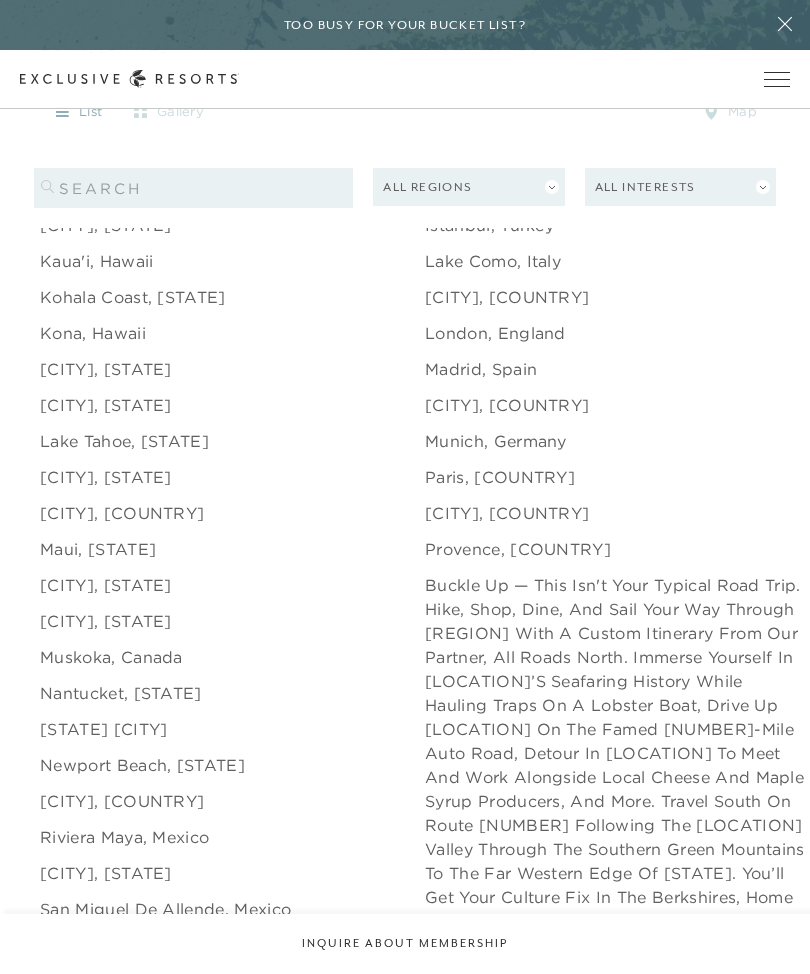 click on "[CITY], [STATE]" at bounding box center (106, 585) 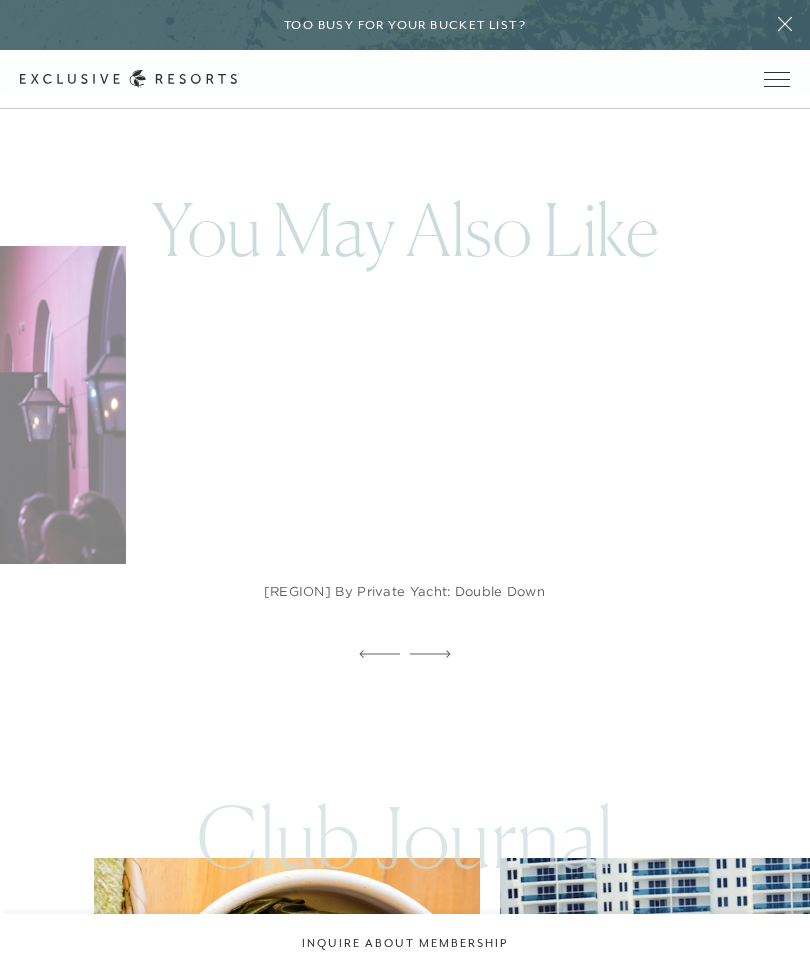 scroll, scrollTop: 3685, scrollLeft: 0, axis: vertical 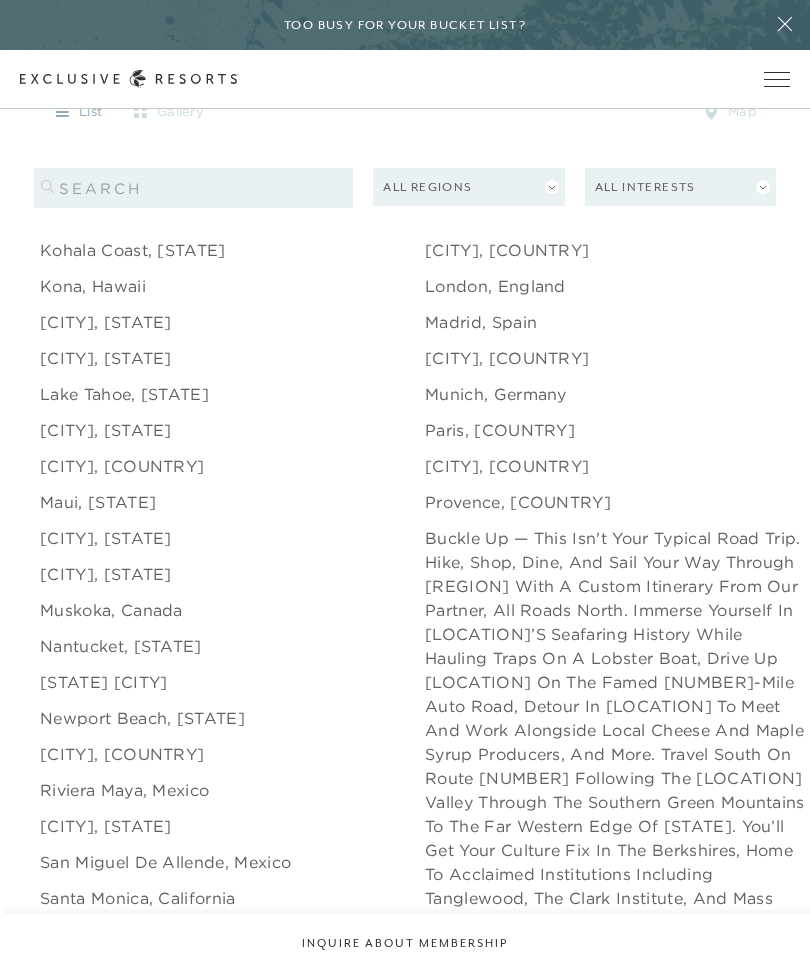 click on "[CITY], [STATE]" at bounding box center (106, 574) 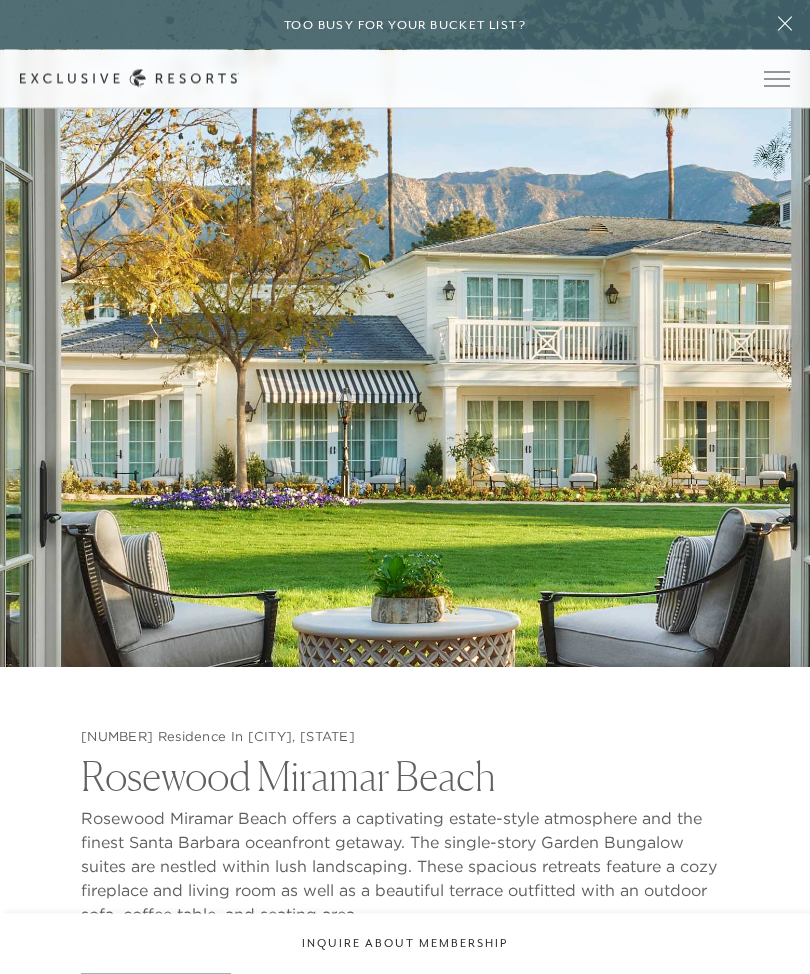 scroll, scrollTop: 1841, scrollLeft: 0, axis: vertical 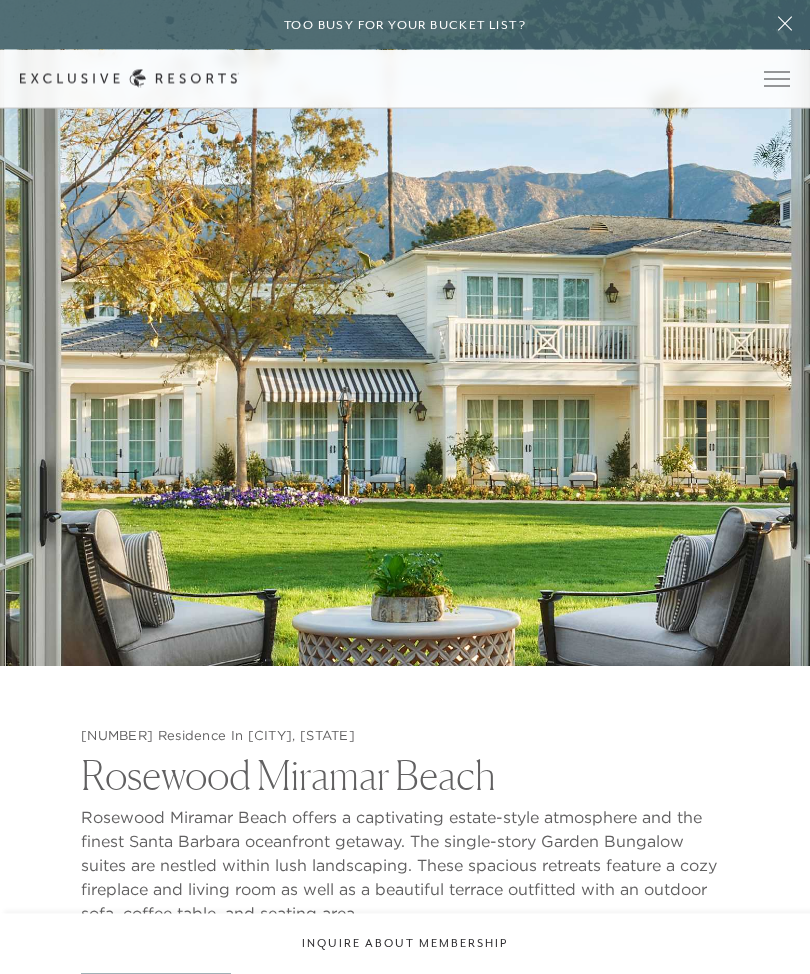 click at bounding box center [405, 424] 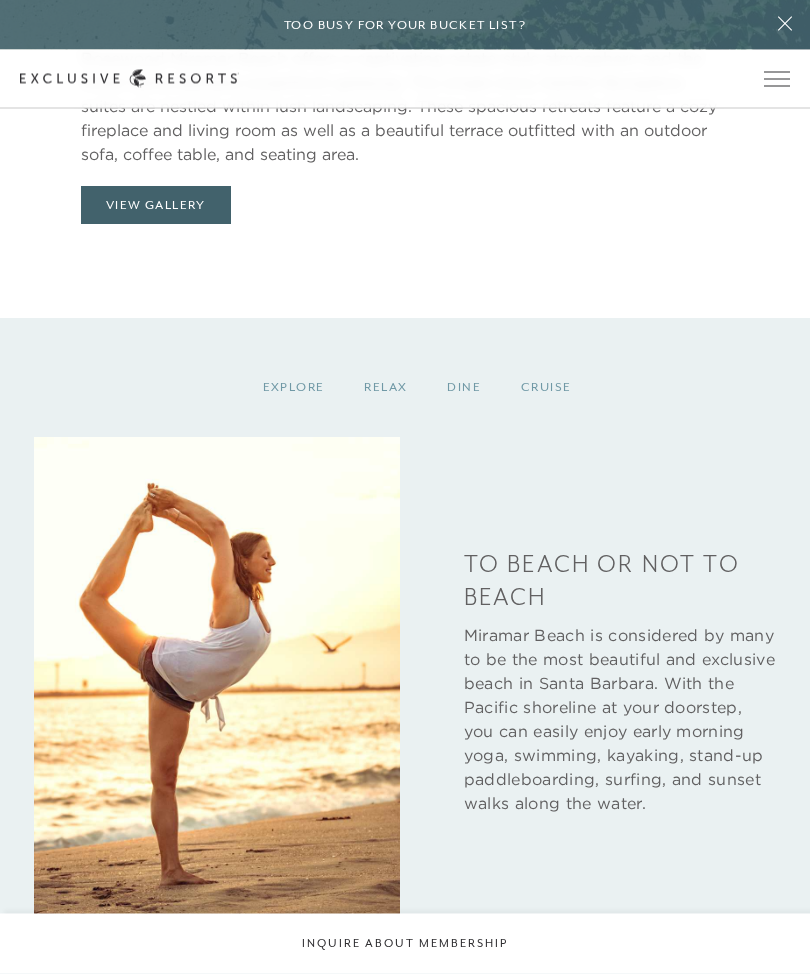 scroll, scrollTop: 2590, scrollLeft: 0, axis: vertical 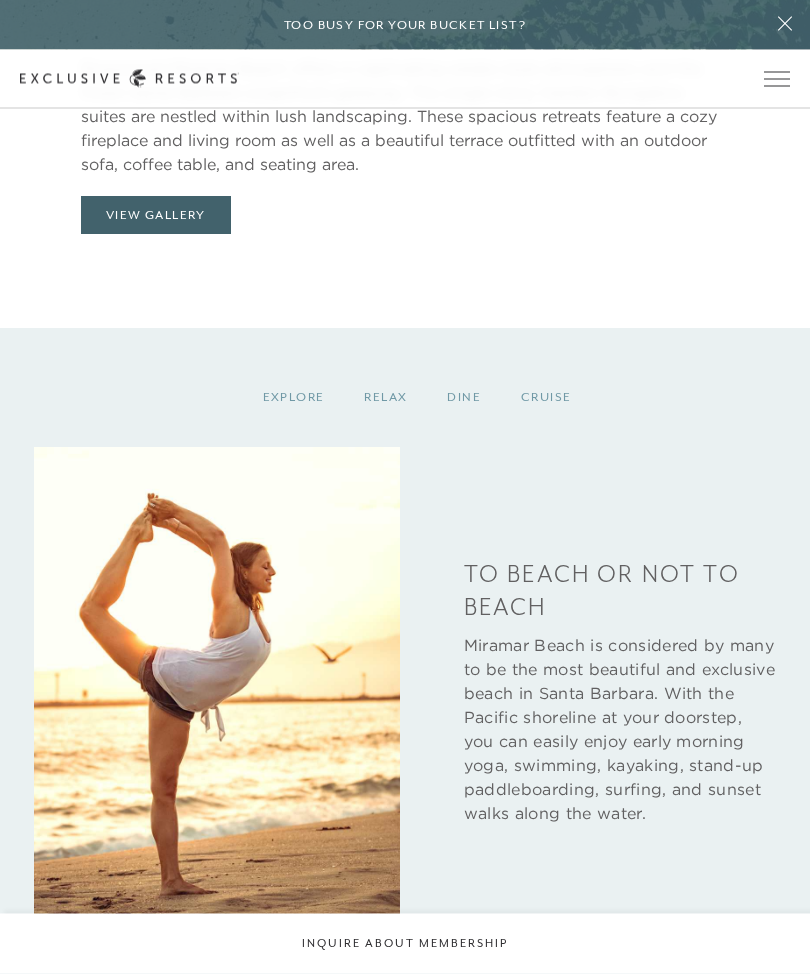 click on "View Gallery" at bounding box center (156, 216) 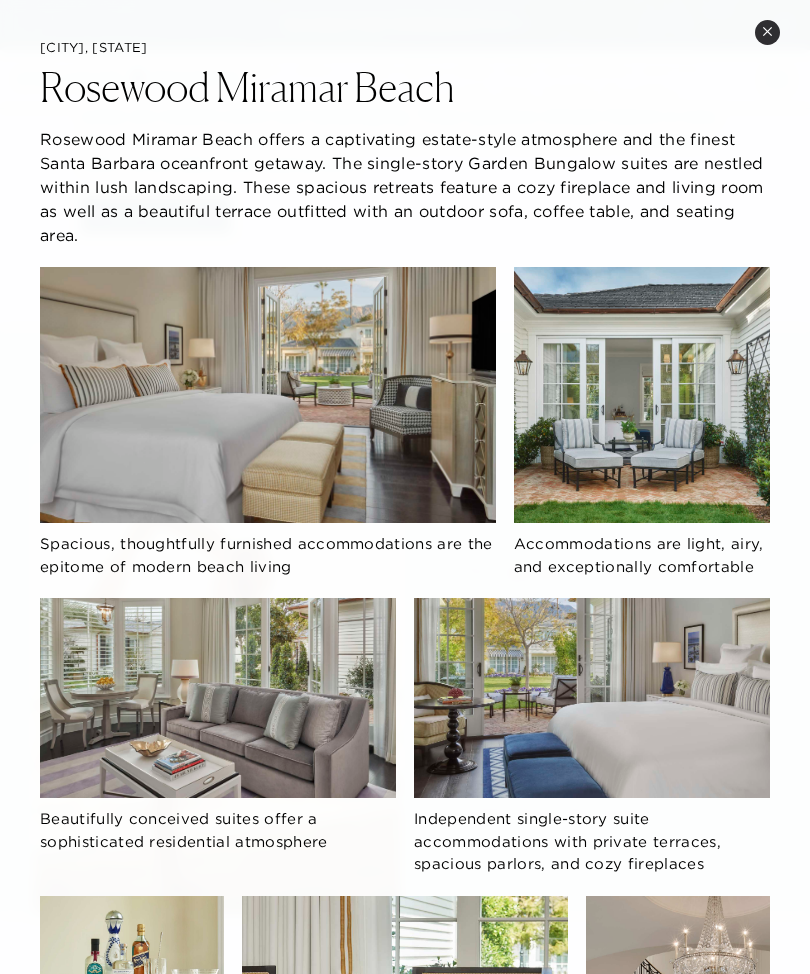 scroll, scrollTop: -1, scrollLeft: 0, axis: vertical 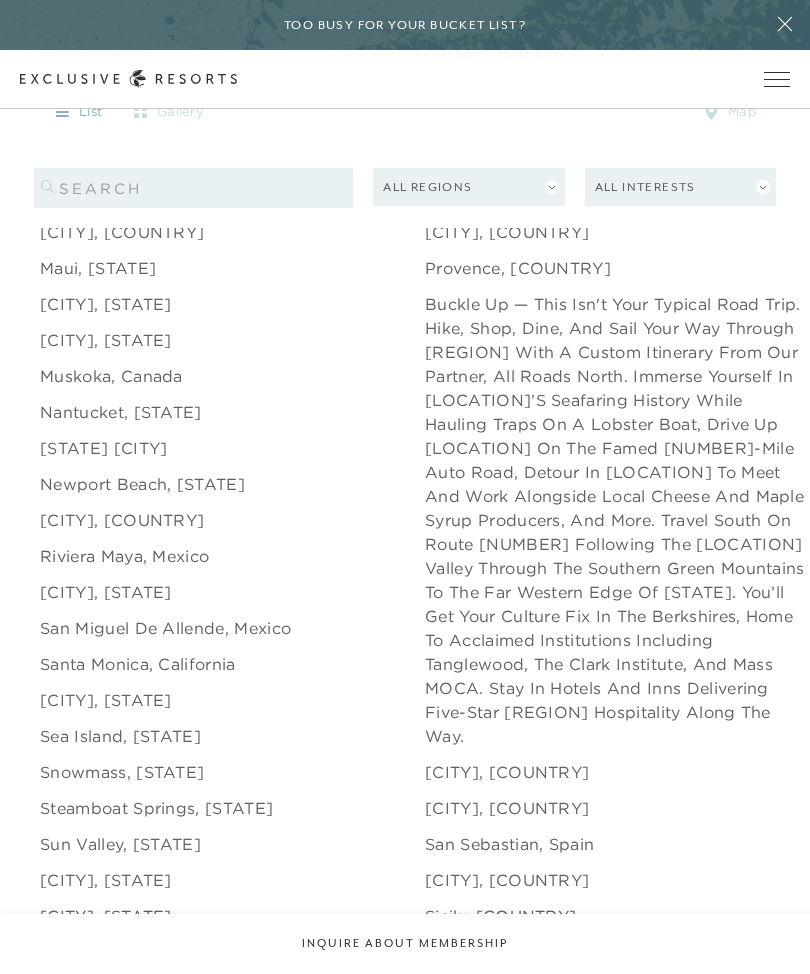 click on "Nantucket, [STATE]" at bounding box center (121, 412) 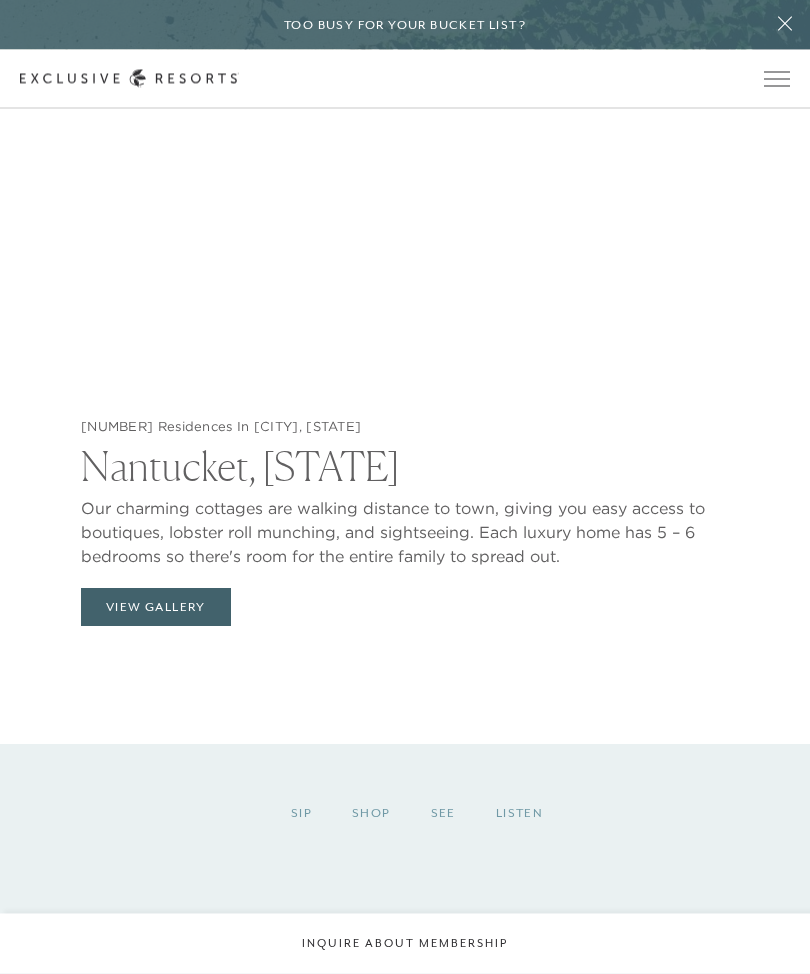 scroll, scrollTop: 2105, scrollLeft: 0, axis: vertical 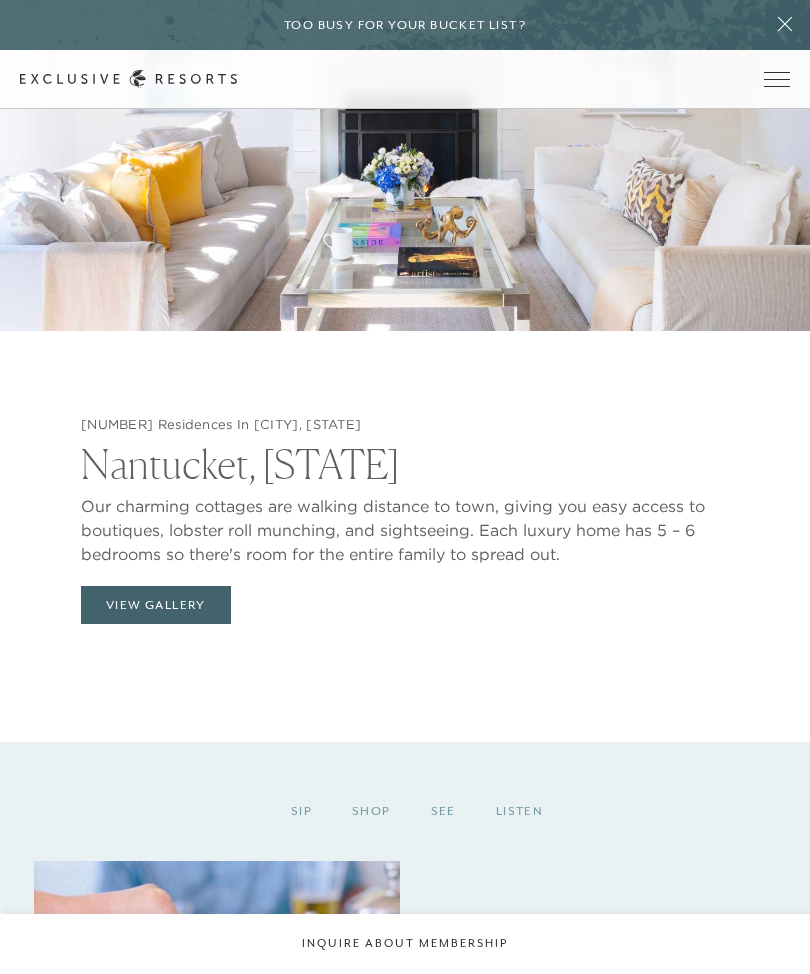 click on "View Gallery" at bounding box center [156, 605] 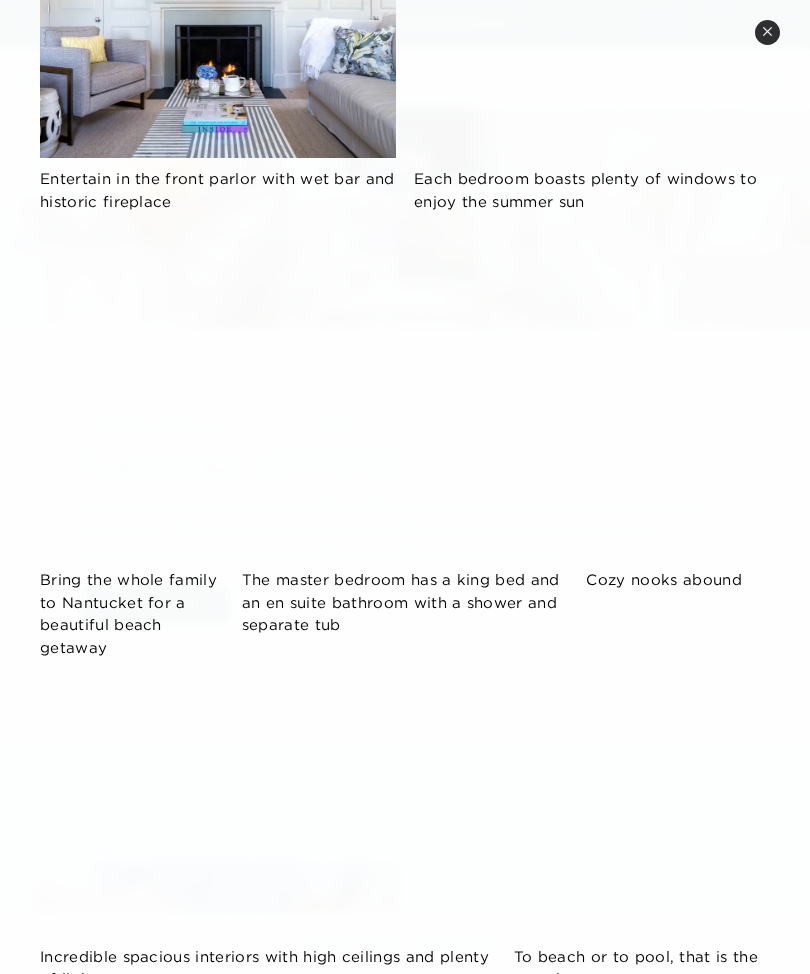 scroll, scrollTop: 1690, scrollLeft: 0, axis: vertical 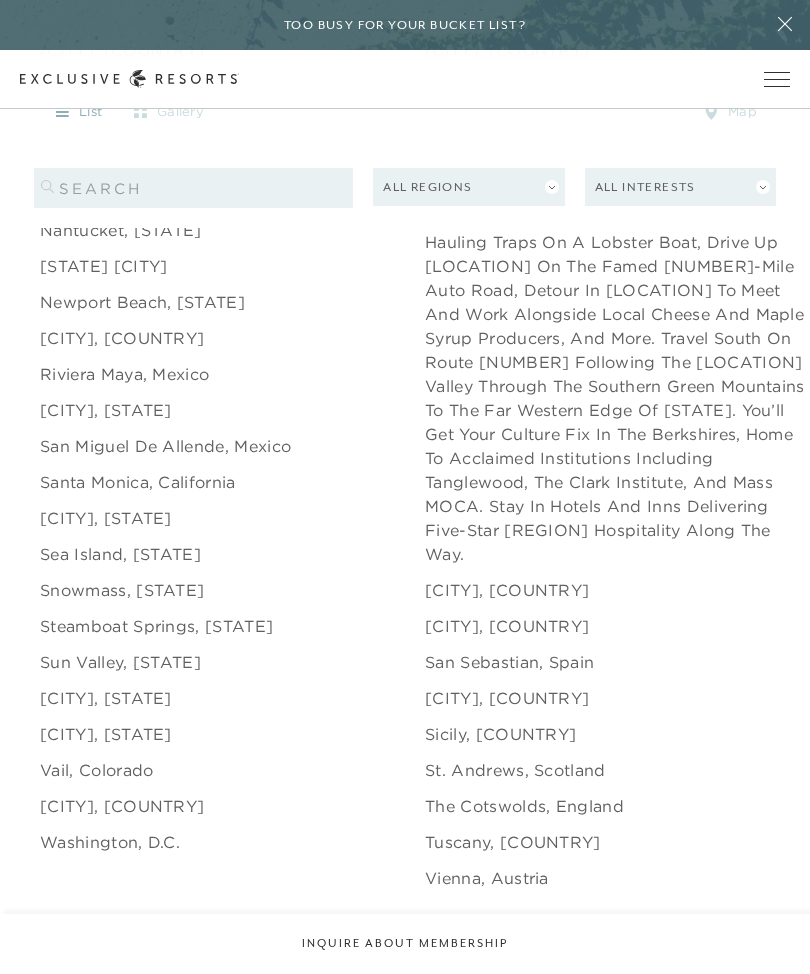 click on "[REGION] Algarve, [COUNTRY] Amalfi Coast, [COUNTRY] Berlin, [COUNTRY] Chamonix, [COUNTRY] Cote d'Azur, [COUNTRY] Courchevel, [COUNTRY] Dubrovnik, [COUNTRY] Florence, [COUNTRY] Greek Isles: Corfu Greek Isles: Crete Ibiza, [COUNTRY] Island of Brac, [COUNTRY] Istanbul, [COUNTRY] Lake Como, [COUNTRY] Lisbon, [COUNTRY] London, [COUNTRY] Madrid, [COUNTRY] Marbella, [COUNTRY] Munich, [COUNTRY] Paris, [COUNTRY] Prague, [COUNTRY] Provence, [COUNTRY] Puglia, [COUNTRY] Rome, [COUNTRY] Salzburg, [COUNTRY] San Sebastian, [COUNTRY] Seville, [COUNTRY] Sicily, [COUNTRY] St. Andrews, [COUNTRY] The Cotswolds, [COUNTRY] Tuscany, [COUNTRY] Vienna, [COUNTRY]" 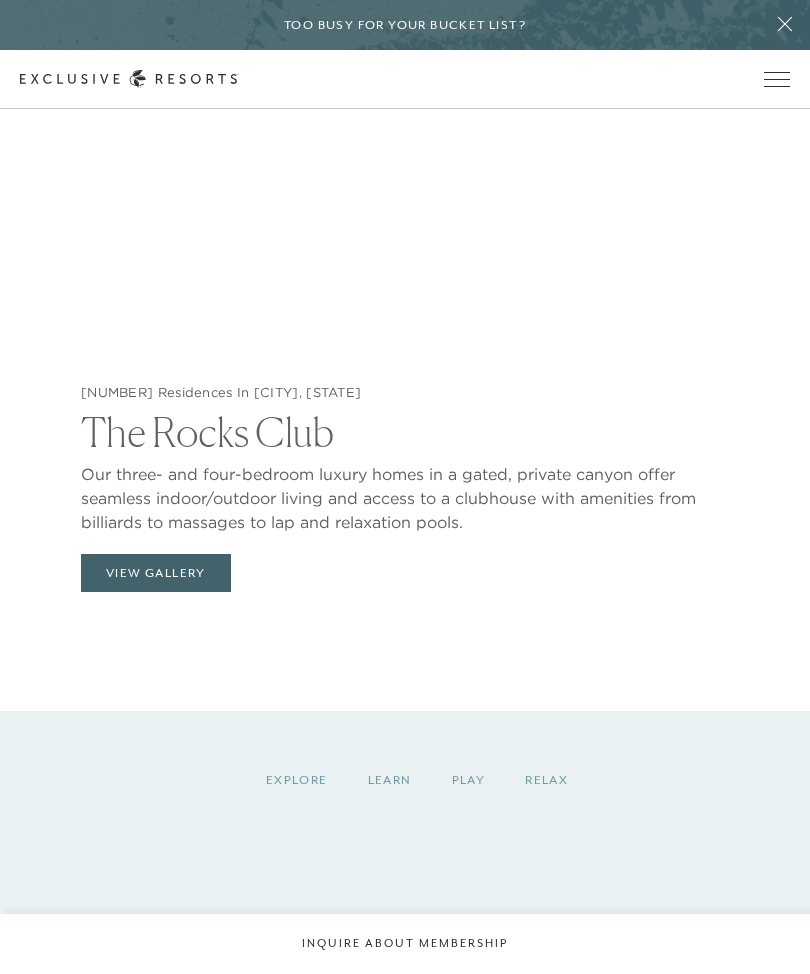 scroll, scrollTop: 2171, scrollLeft: 0, axis: vertical 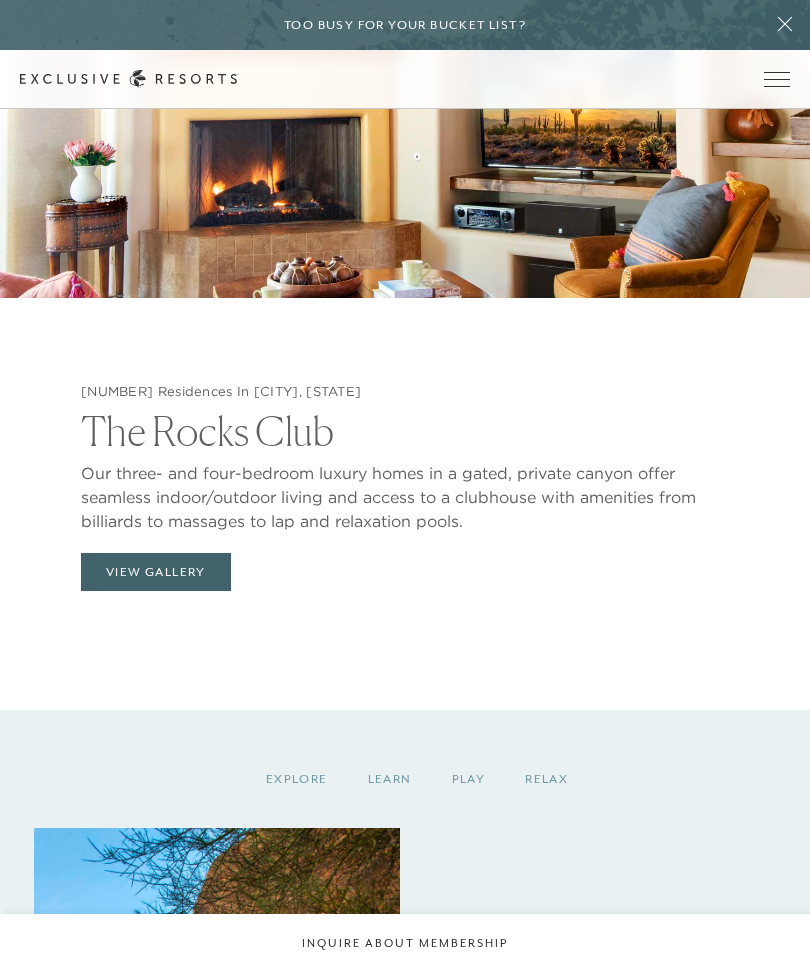 click on "View Gallery" at bounding box center [156, 572] 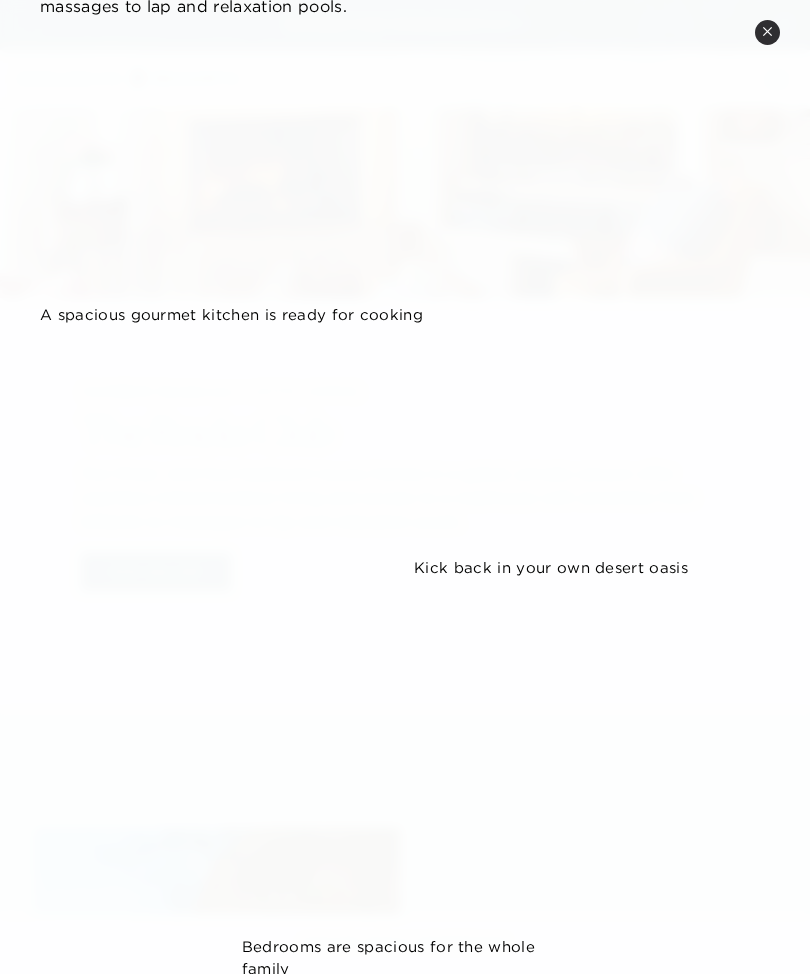 scroll, scrollTop: 179, scrollLeft: 0, axis: vertical 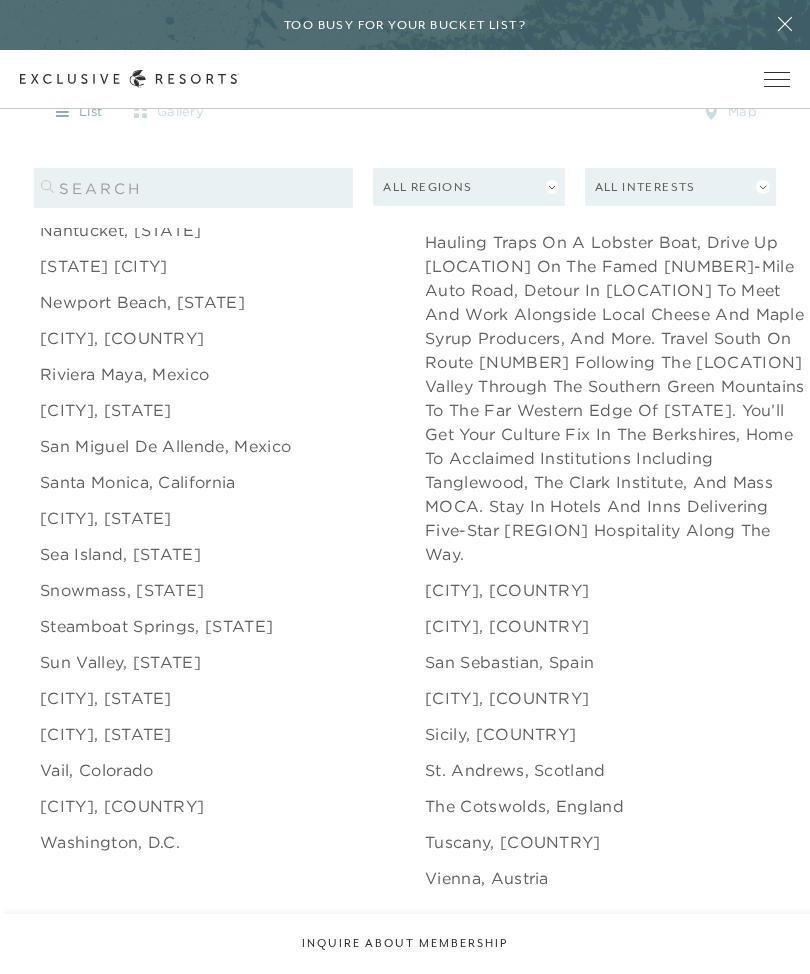 click on "Sea Island, [STATE]" at bounding box center [120, 554] 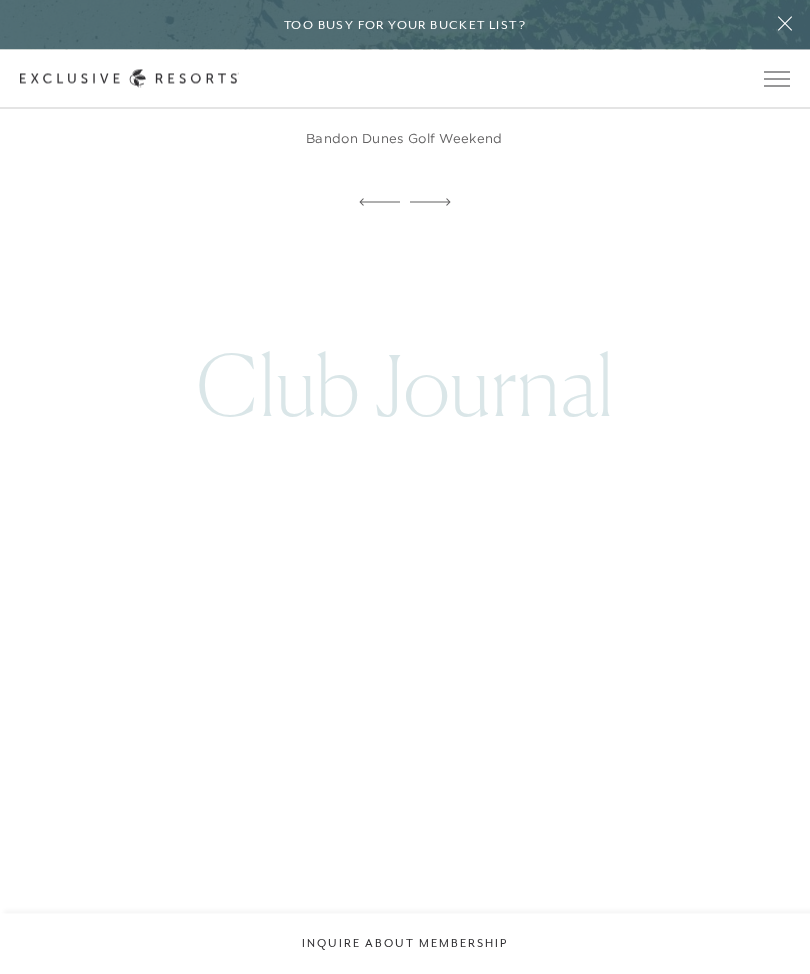 scroll, scrollTop: 3888, scrollLeft: 0, axis: vertical 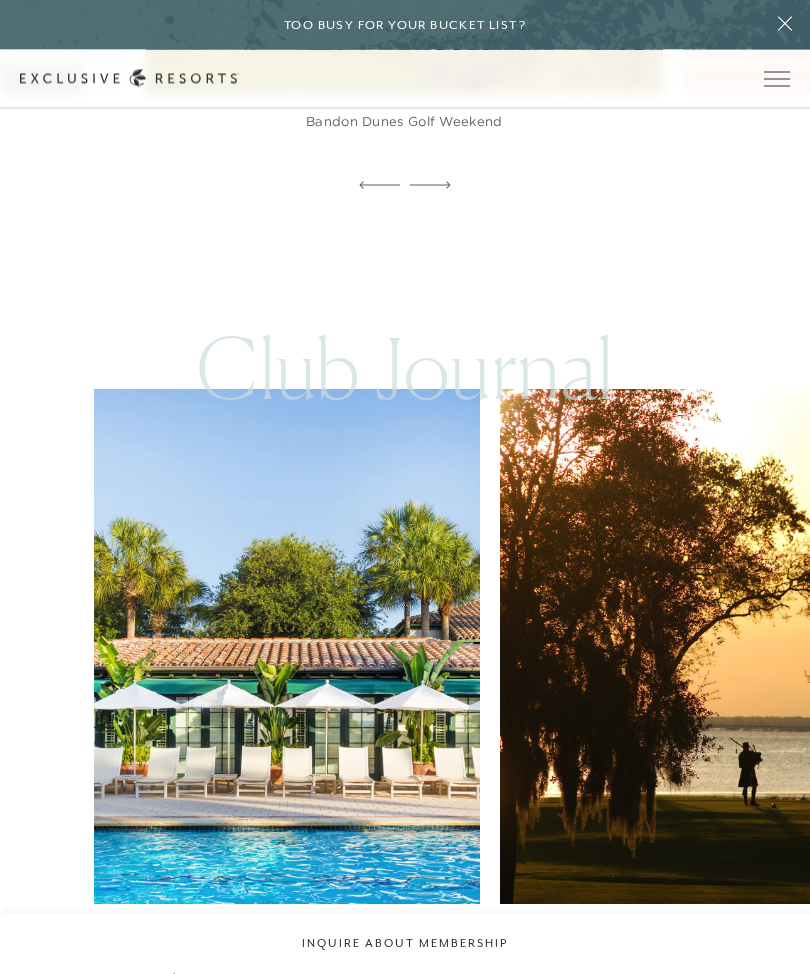 click at bounding box center (693, 648) 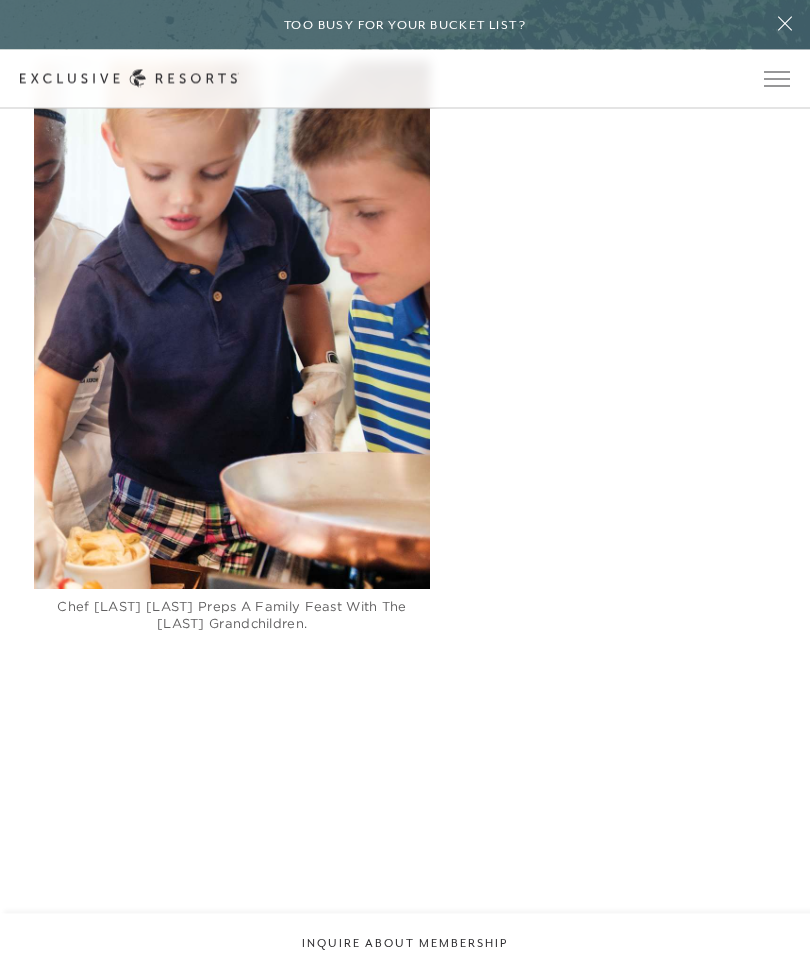 scroll, scrollTop: 5225, scrollLeft: 0, axis: vertical 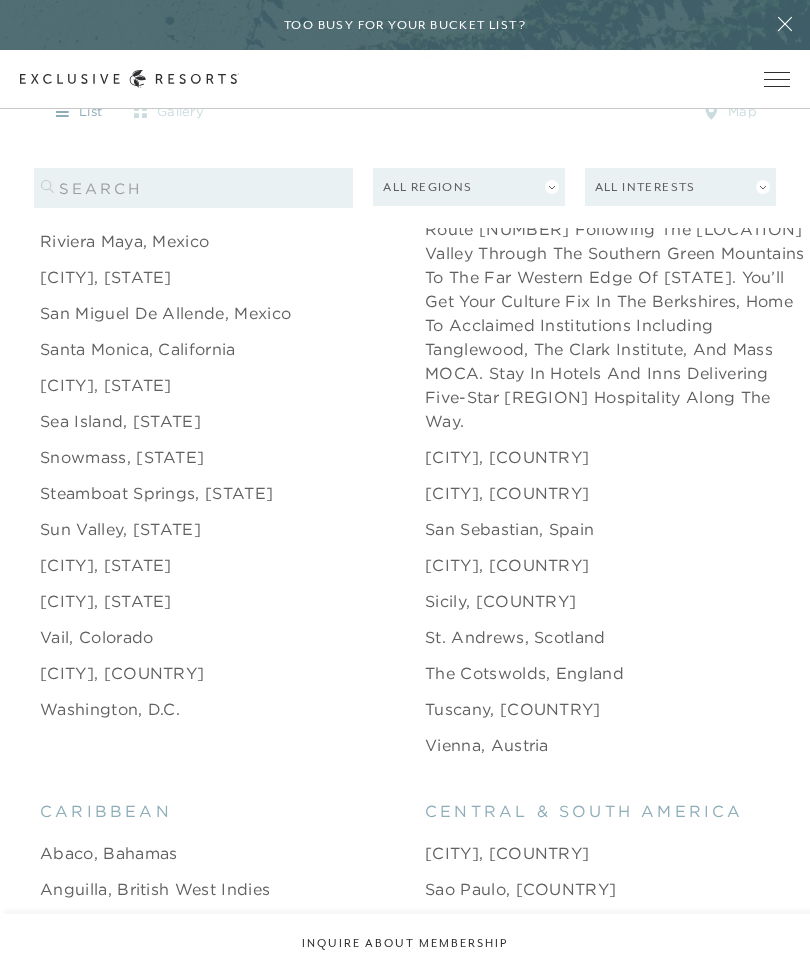 click on "Washington, D.C." at bounding box center (110, 709) 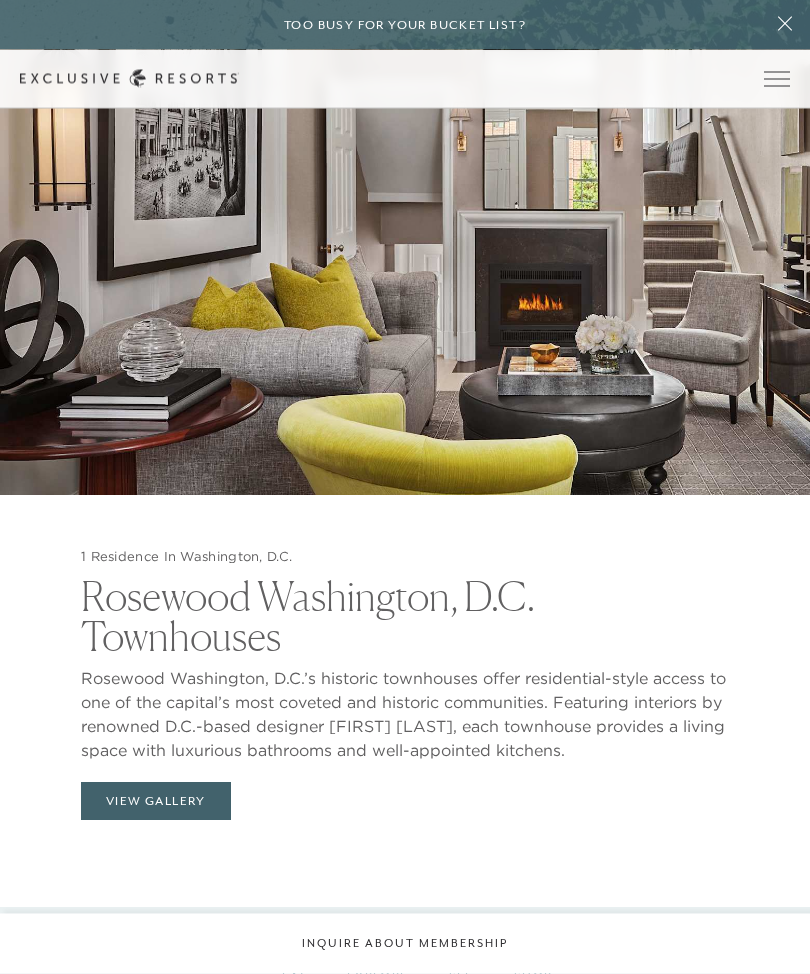 scroll, scrollTop: 1976, scrollLeft: 0, axis: vertical 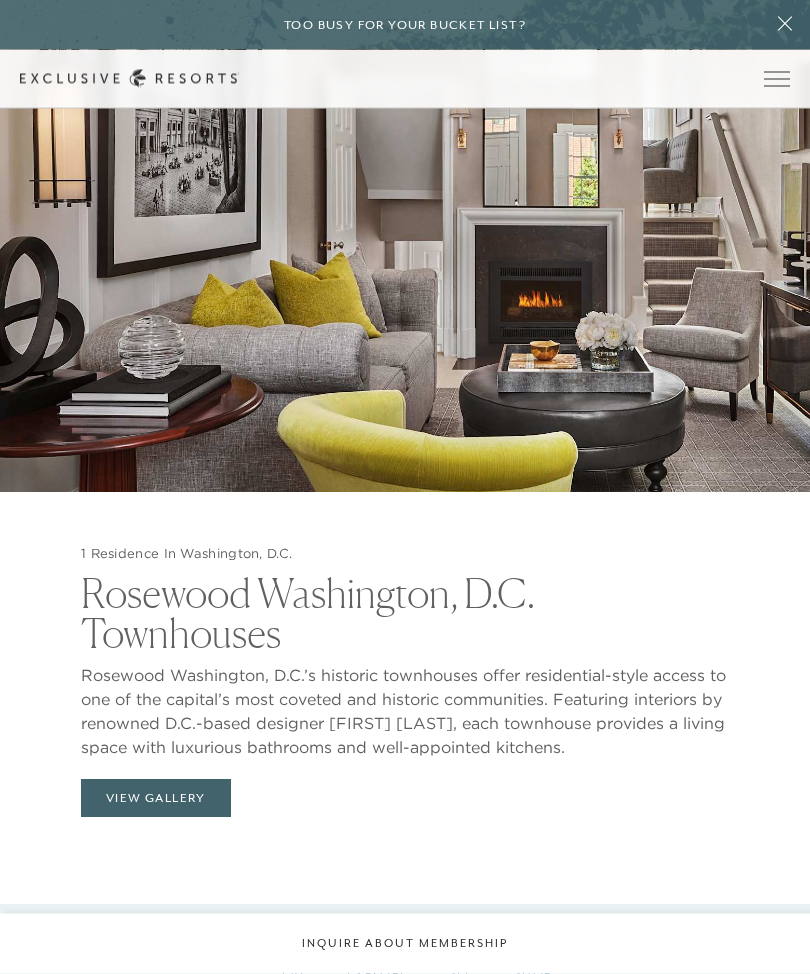 click on "View Gallery" at bounding box center [156, 799] 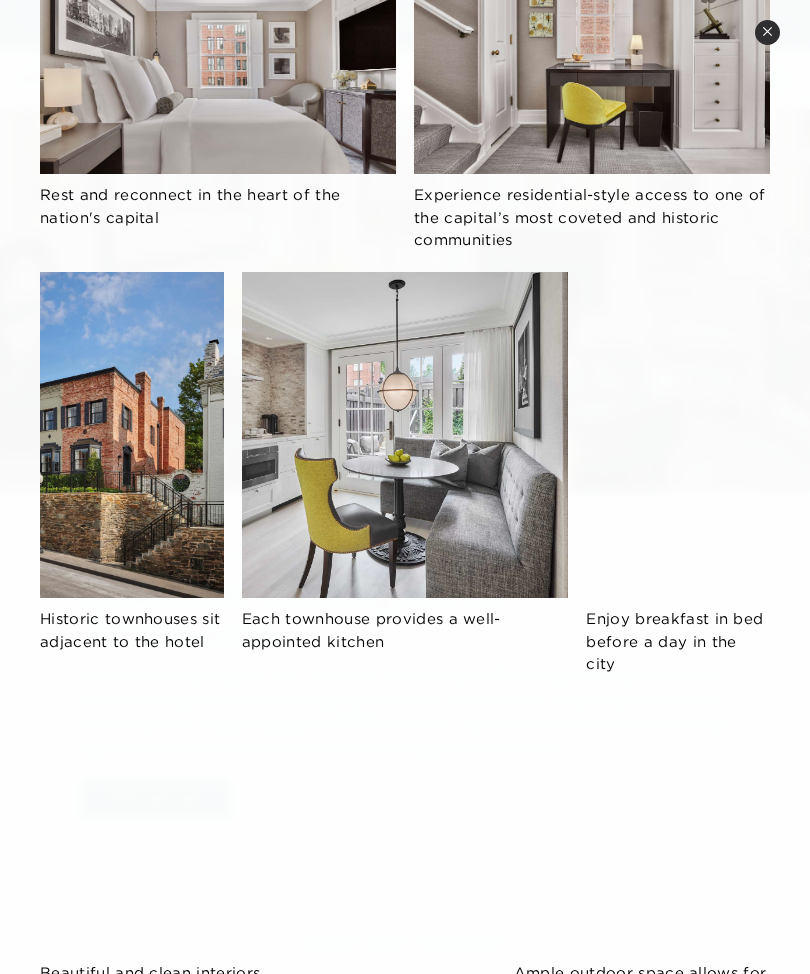 scroll, scrollTop: 639, scrollLeft: 0, axis: vertical 